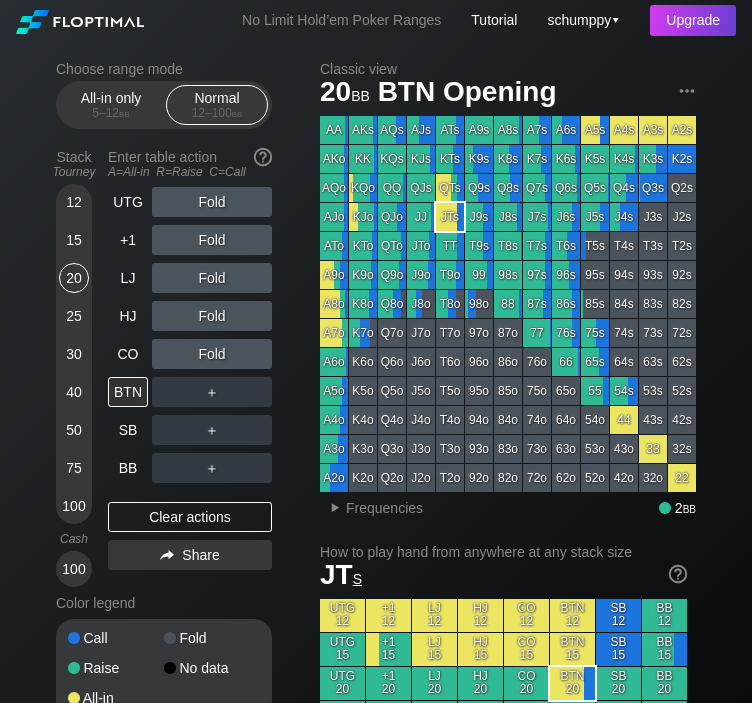 scroll, scrollTop: 0, scrollLeft: 0, axis: both 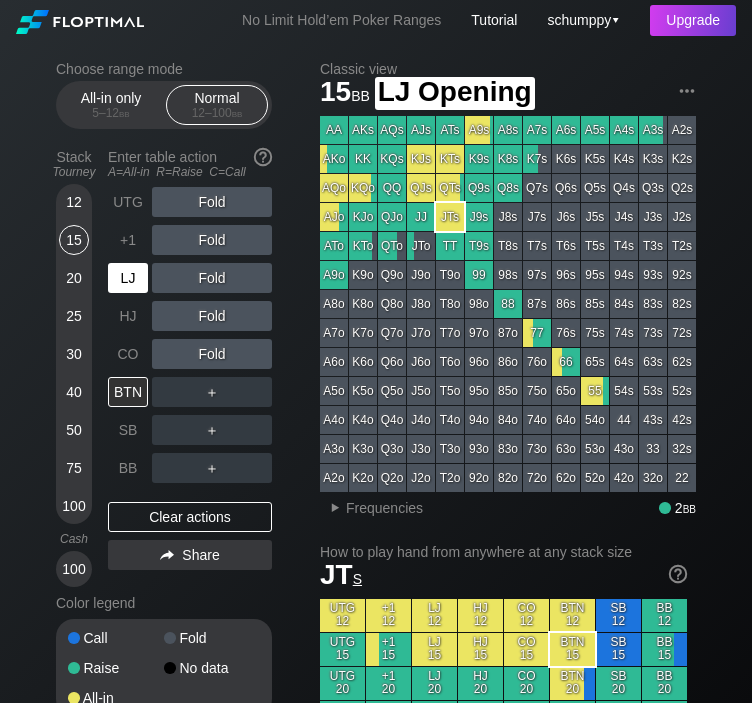 click on "LJ" at bounding box center [128, 278] 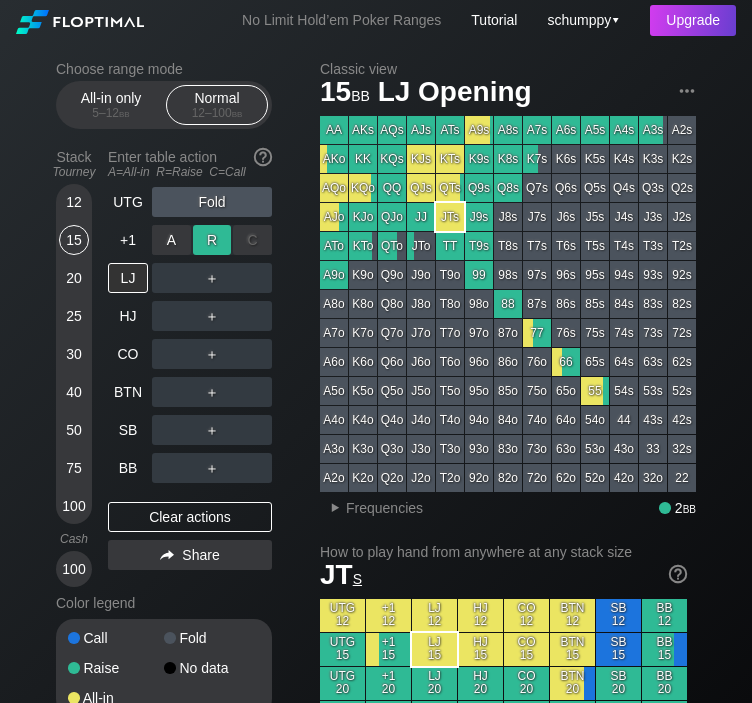 click on "R ✕" at bounding box center (212, 240) 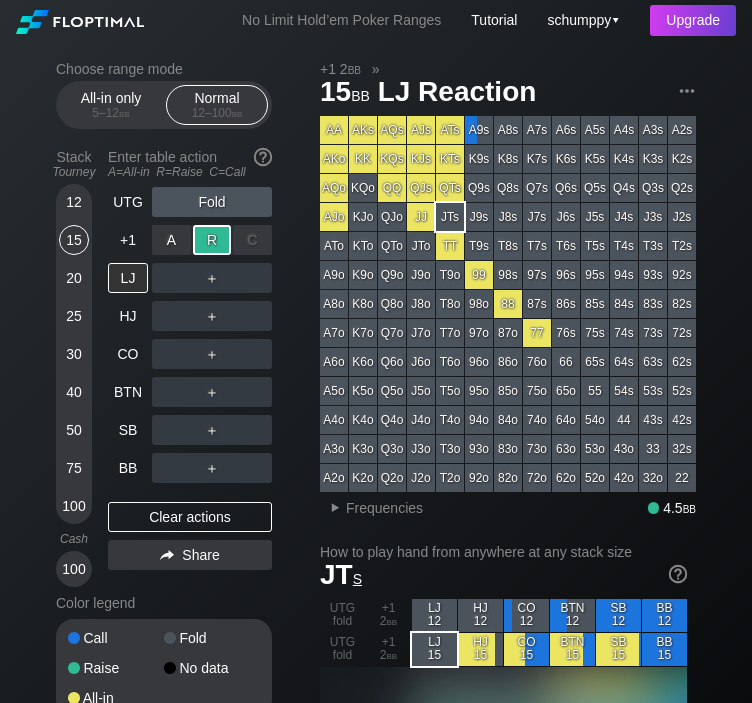 click on "A ✕ R ✕ C ✕ Raise" at bounding box center [212, 240] 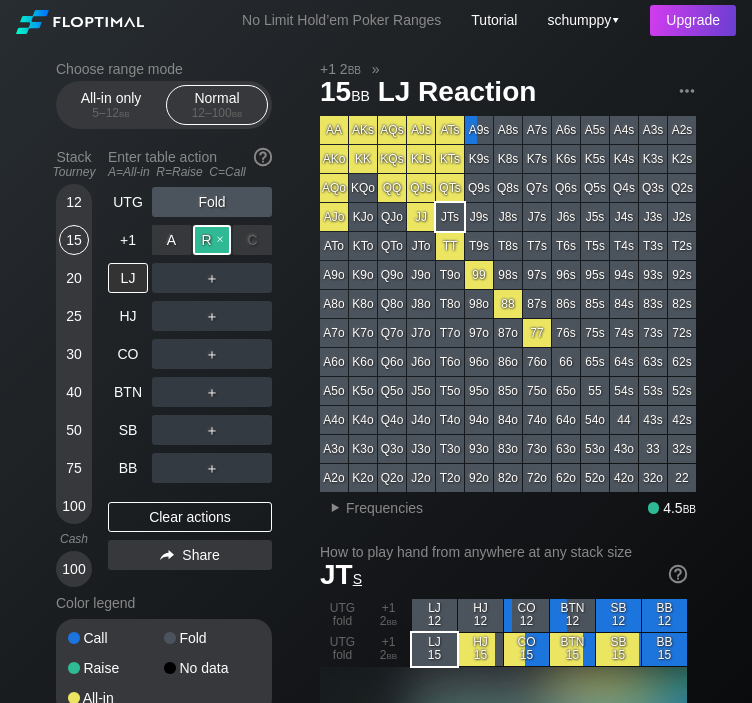 click on "R ✕" at bounding box center (212, 240) 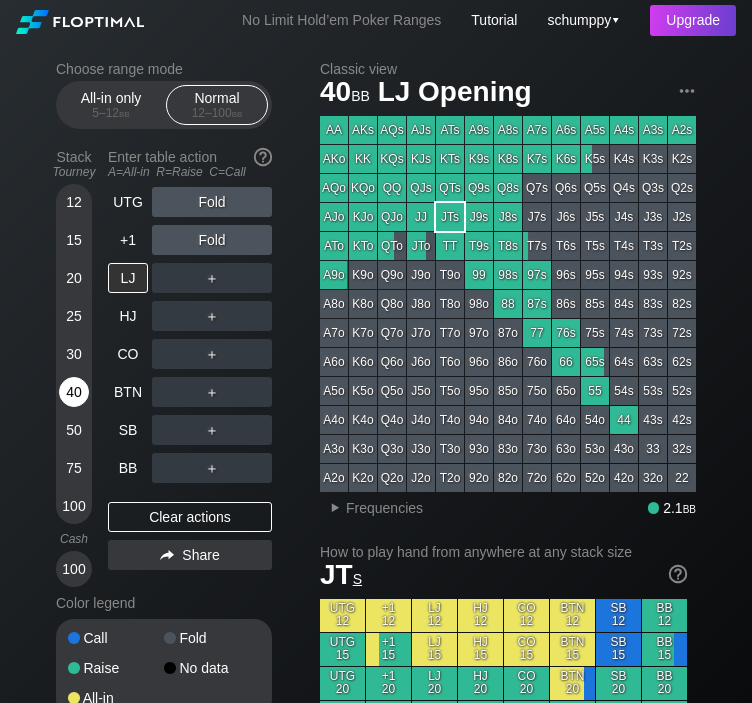 click on "40" at bounding box center [74, 392] 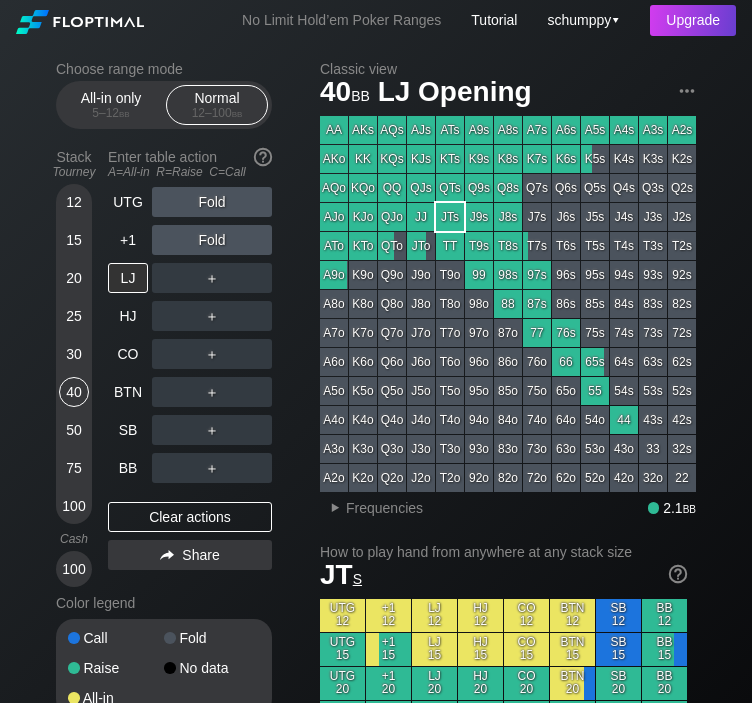 click on "Stack Tourney Enter table action A=All-in  R=Raise  C=Call [PHONE_NUMBER] [PHONE_NUMBER] Cash 100 UTG Fold +1 Fold LJ ＋ HJ ＋ CO ＋ BTN ＋ SB ＋ BB ＋ Clear actions Share" at bounding box center (164, 364) 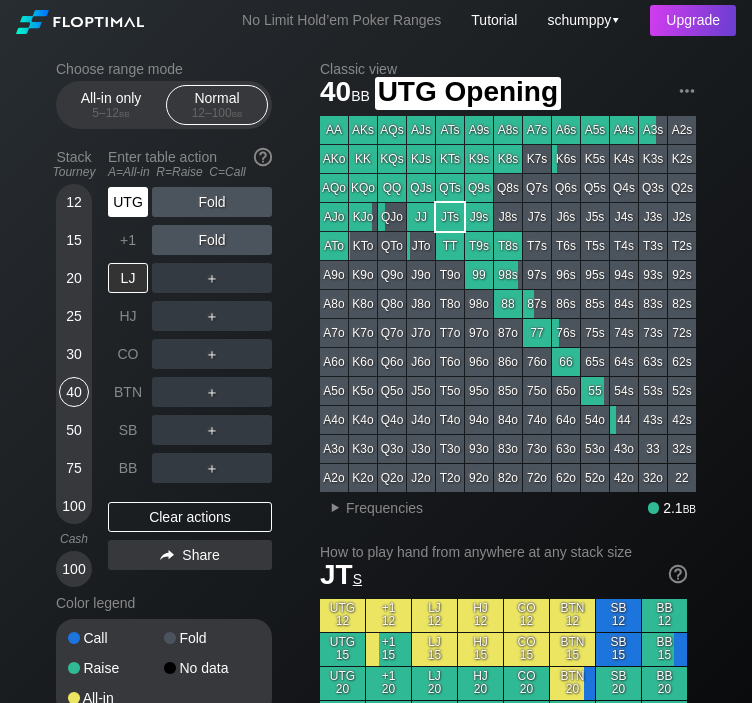 click on "UTG" at bounding box center (128, 202) 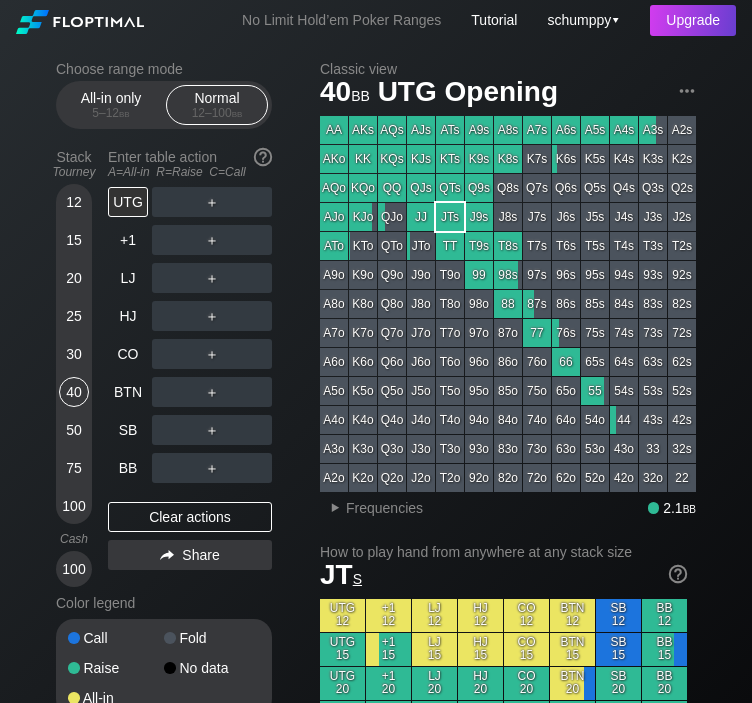 click on "30" at bounding box center (74, 354) 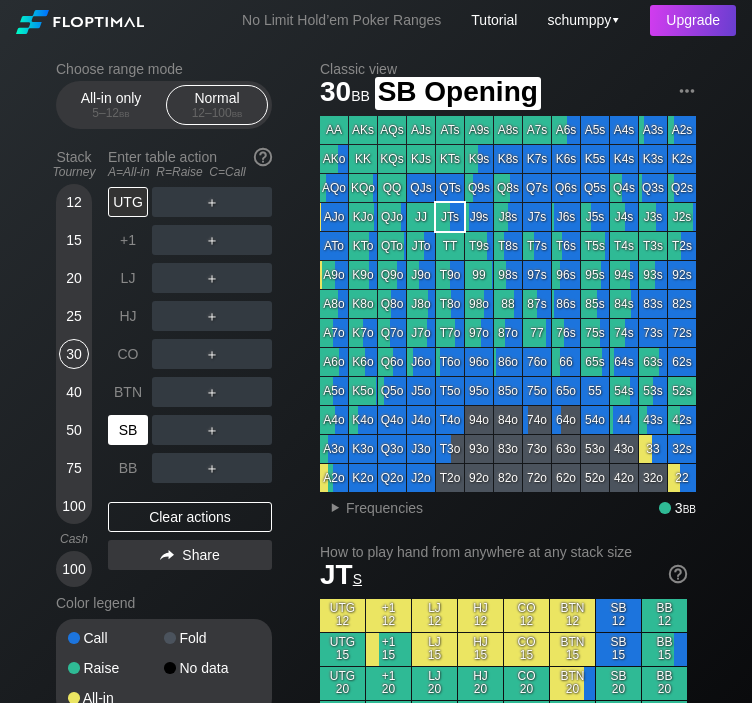 click on "SB" at bounding box center (128, 430) 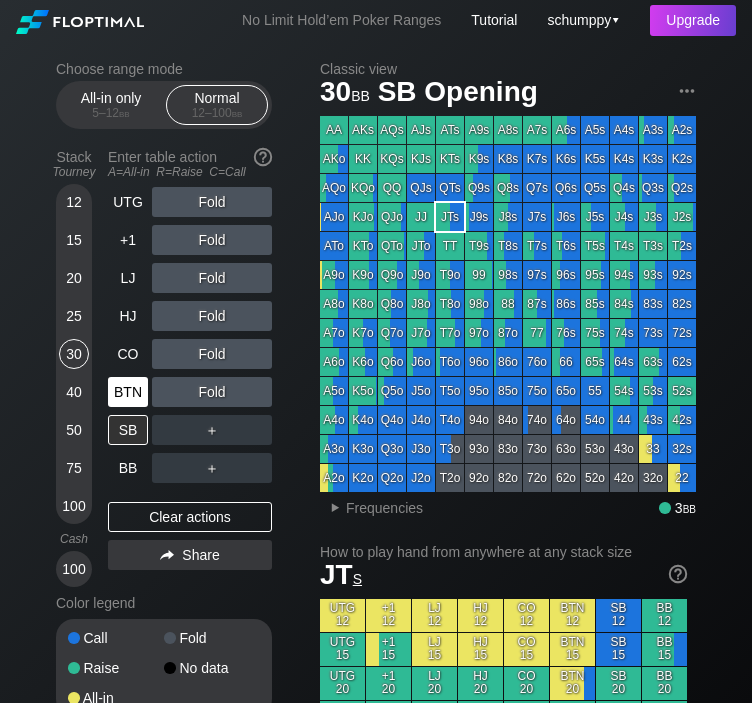 click on "BTN" at bounding box center (128, 392) 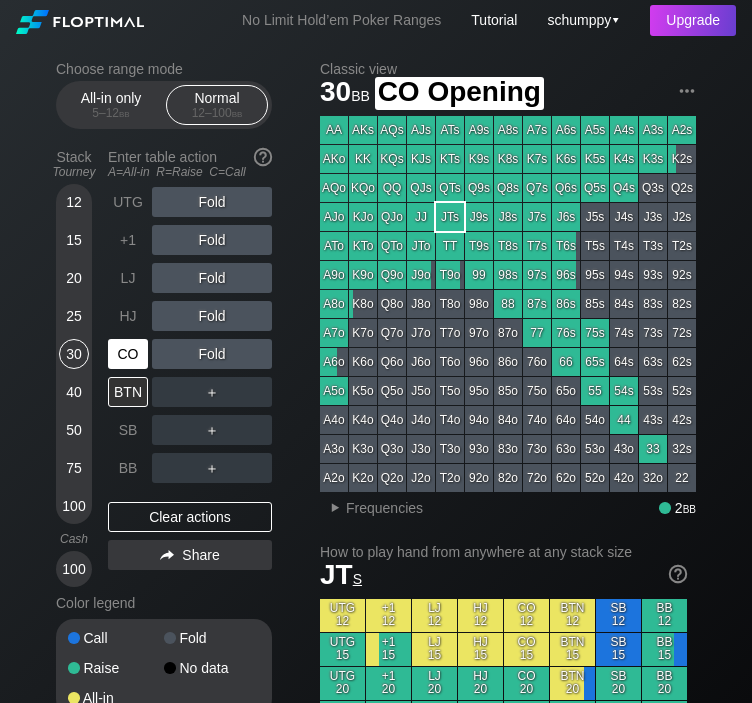 click on "CO" at bounding box center (128, 354) 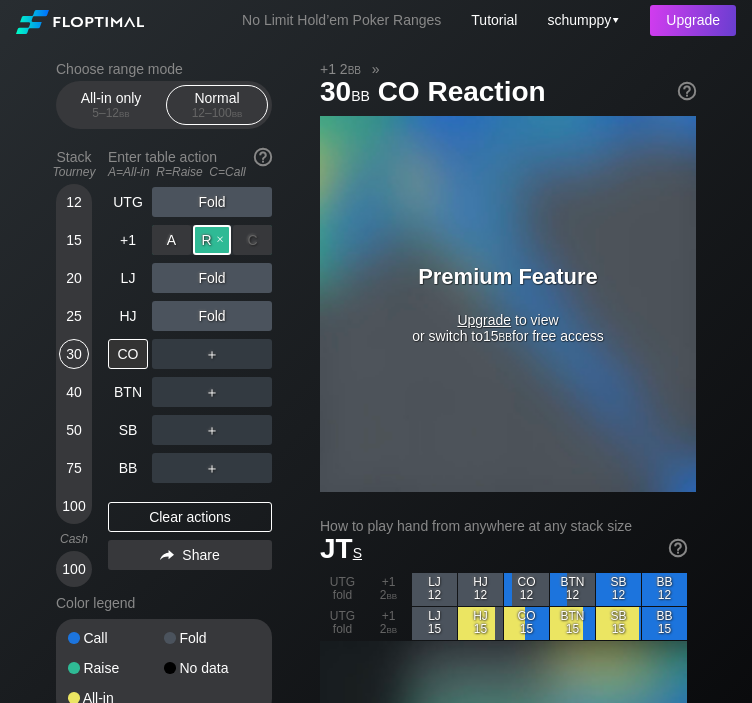 click on "R ✕" at bounding box center (212, 240) 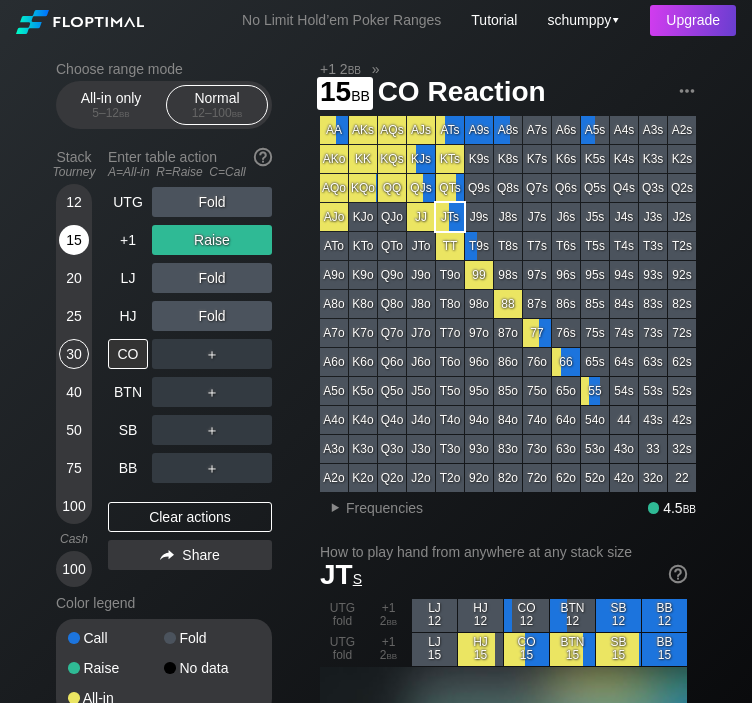 click on "15" at bounding box center (74, 244) 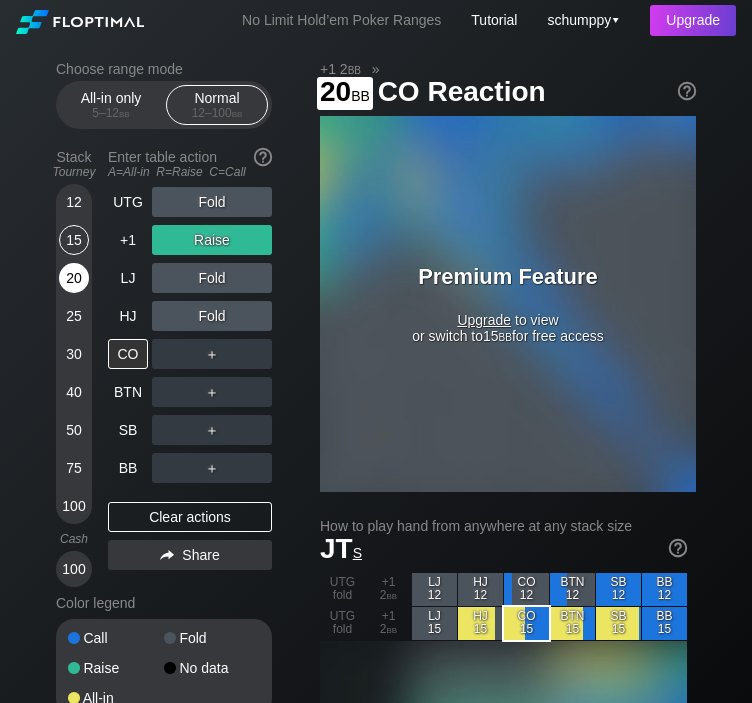 click on "20" at bounding box center (74, 278) 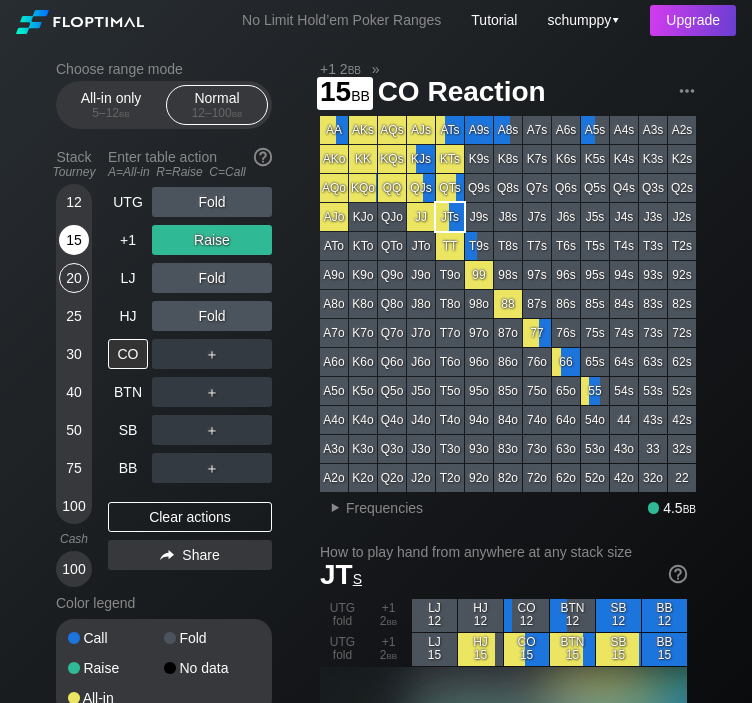 click on "15" at bounding box center (74, 240) 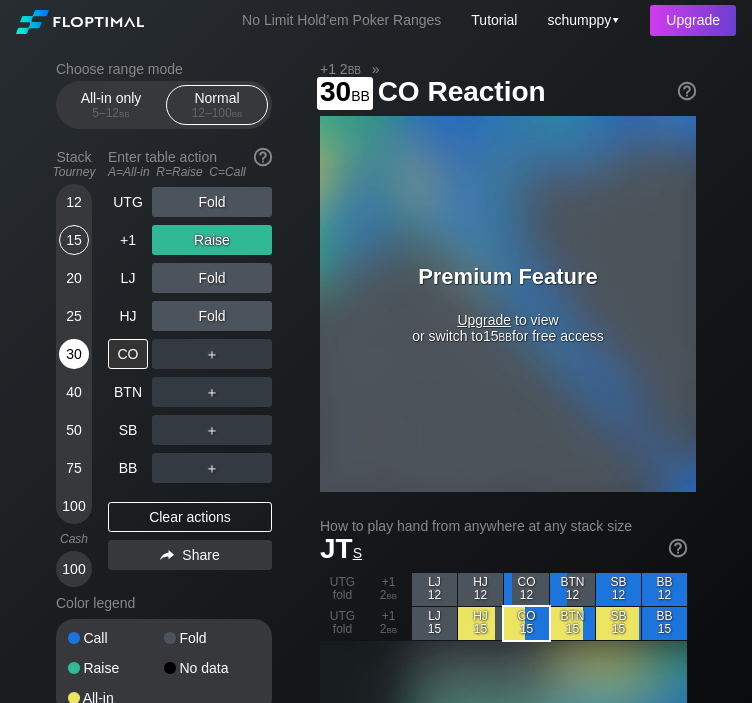 click on "30" at bounding box center [74, 354] 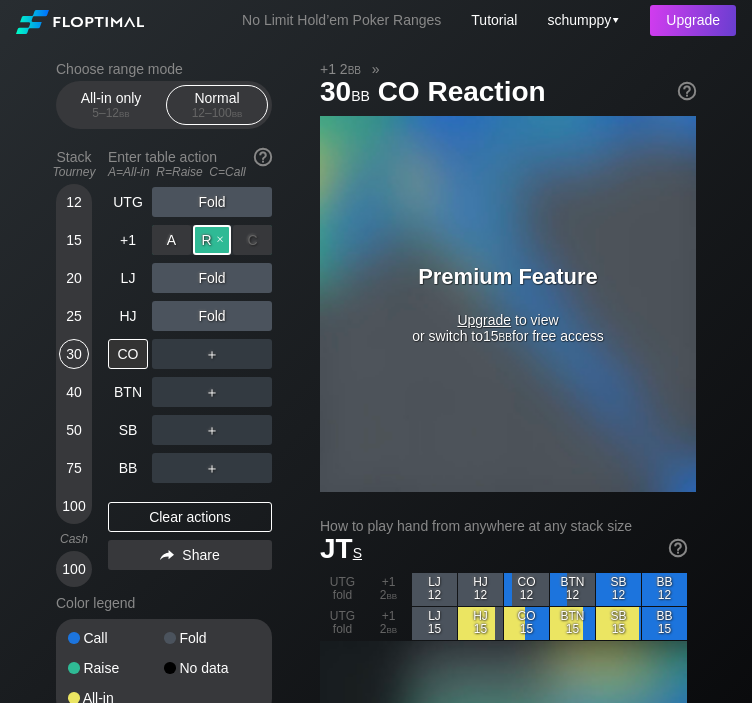 click on "R ✕" at bounding box center [212, 240] 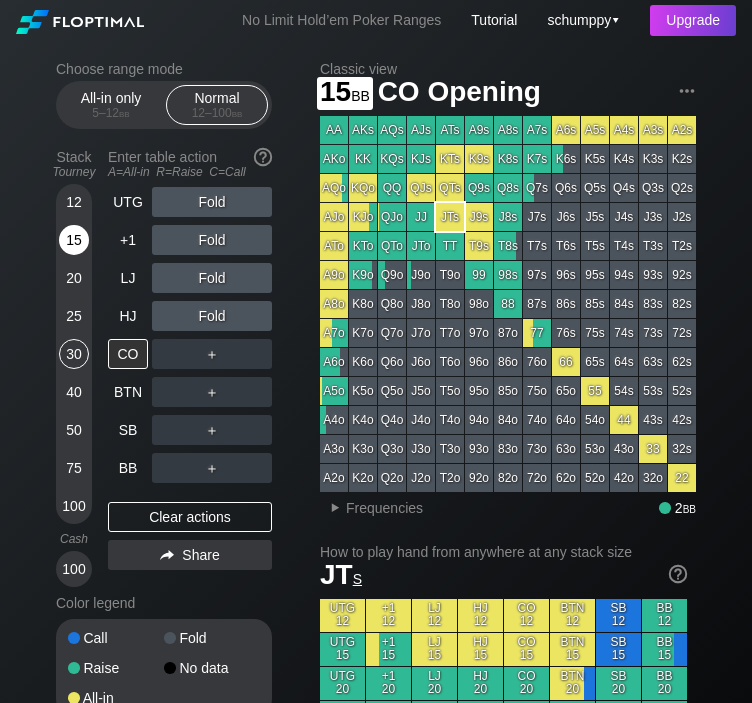 click on "15" at bounding box center (74, 240) 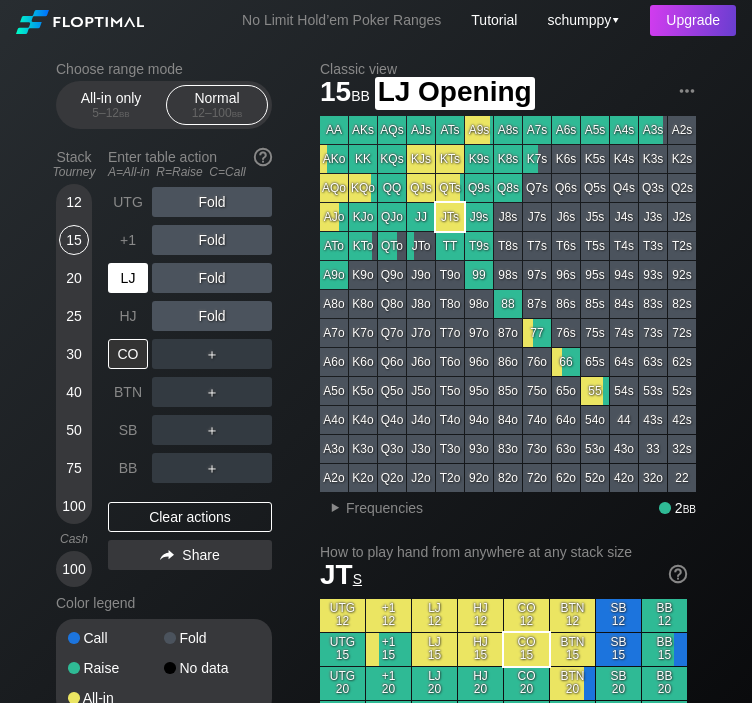 click on "LJ" at bounding box center [128, 278] 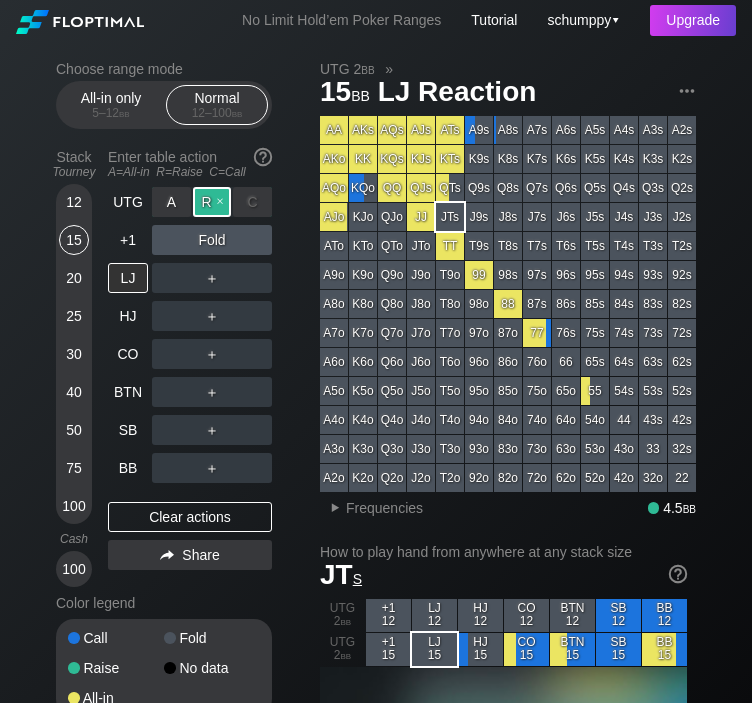 click on "R ✕" at bounding box center [212, 202] 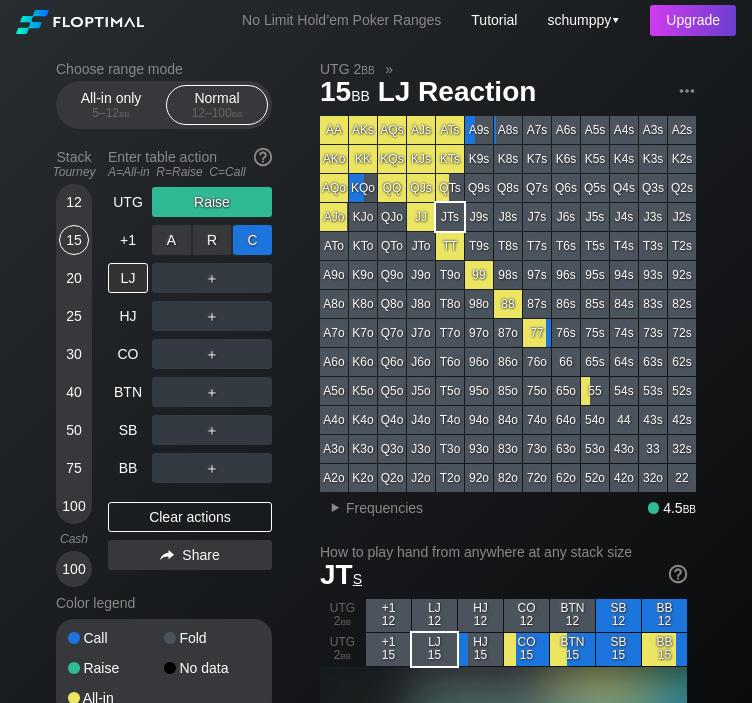 click on "C ✕" at bounding box center (252, 240) 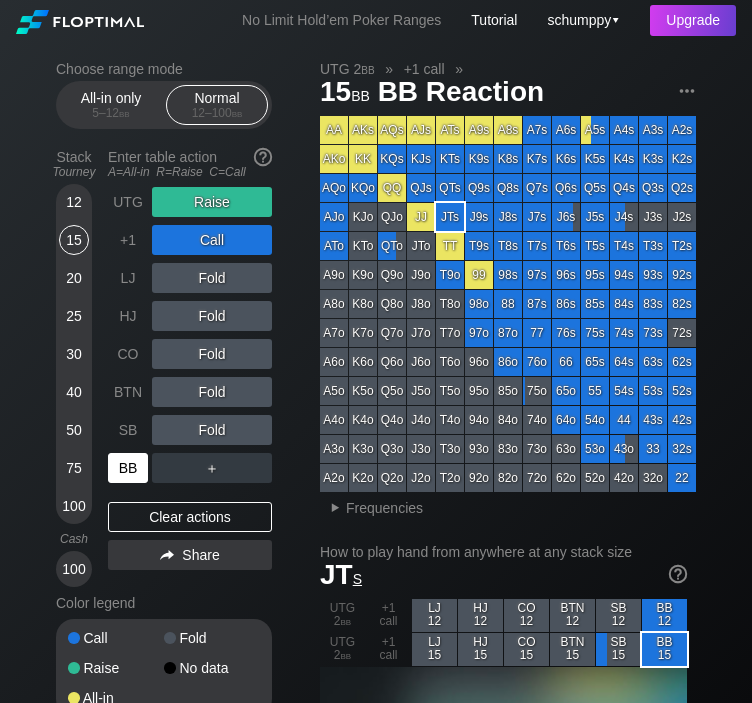 click on "BB" at bounding box center (128, 468) 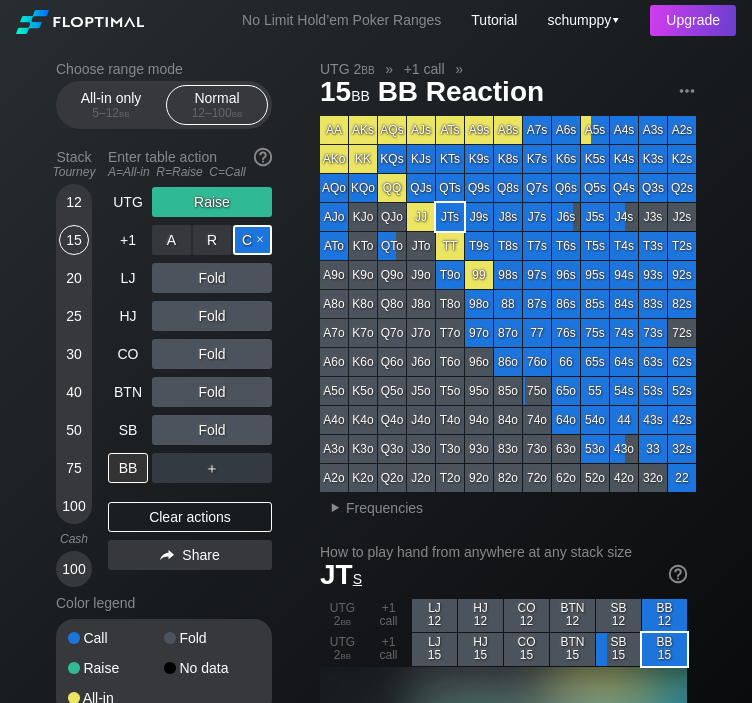 click on "C ✕" at bounding box center (252, 240) 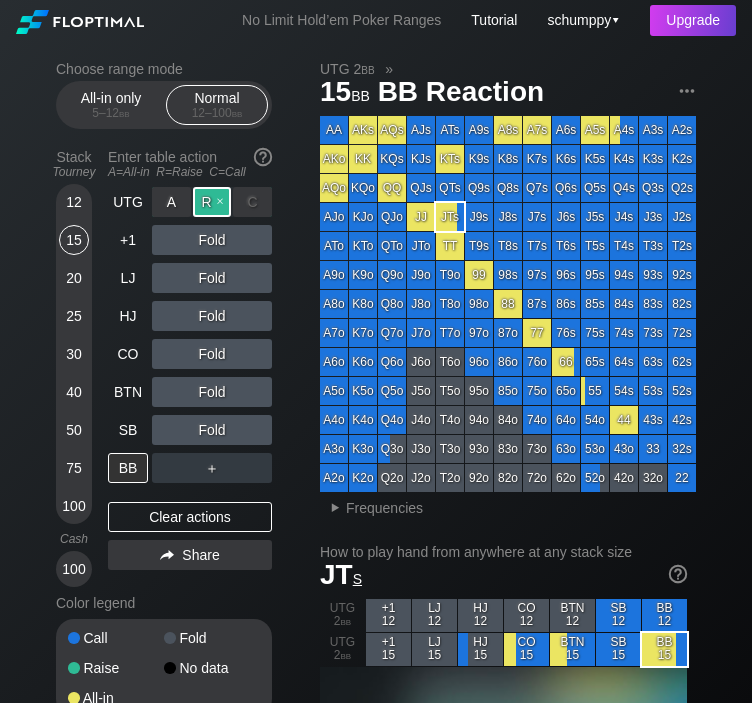 click on "R ✕" at bounding box center [212, 202] 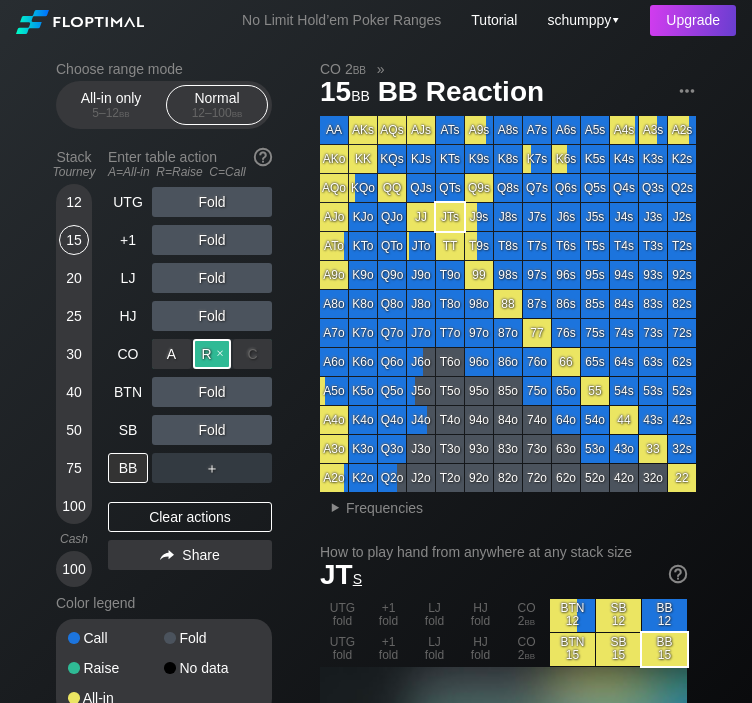 click on "R ✕" at bounding box center (212, 354) 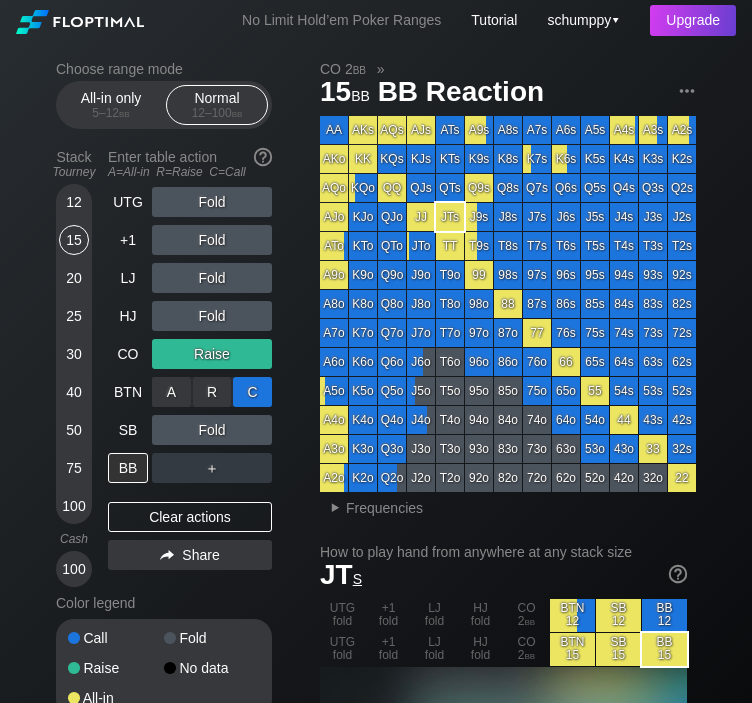 click on "C ✕" at bounding box center (252, 392) 